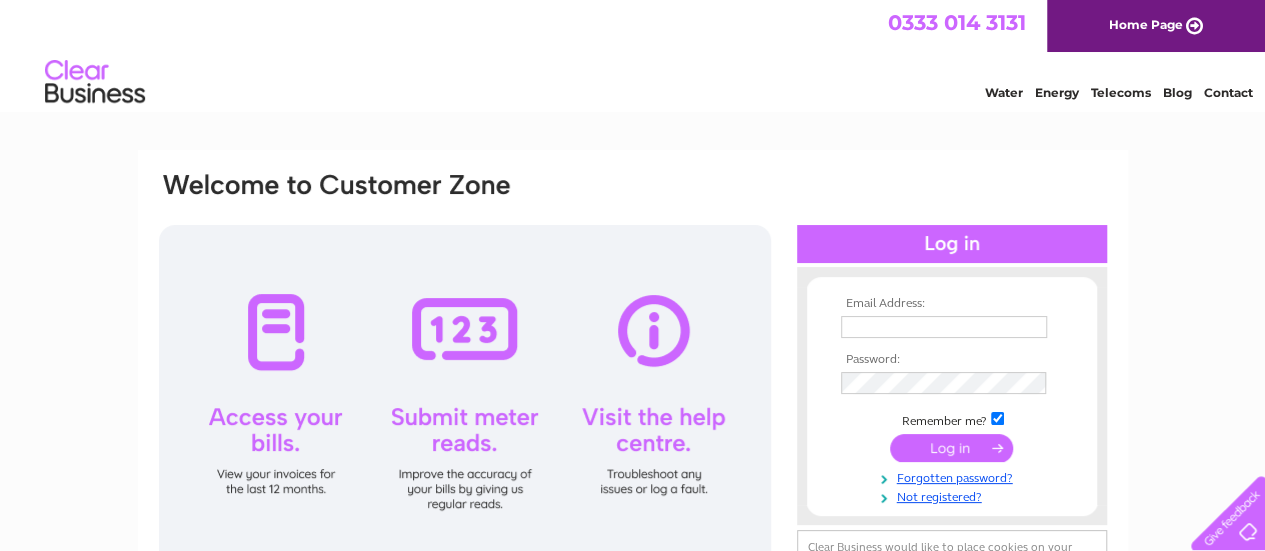 scroll, scrollTop: 0, scrollLeft: 0, axis: both 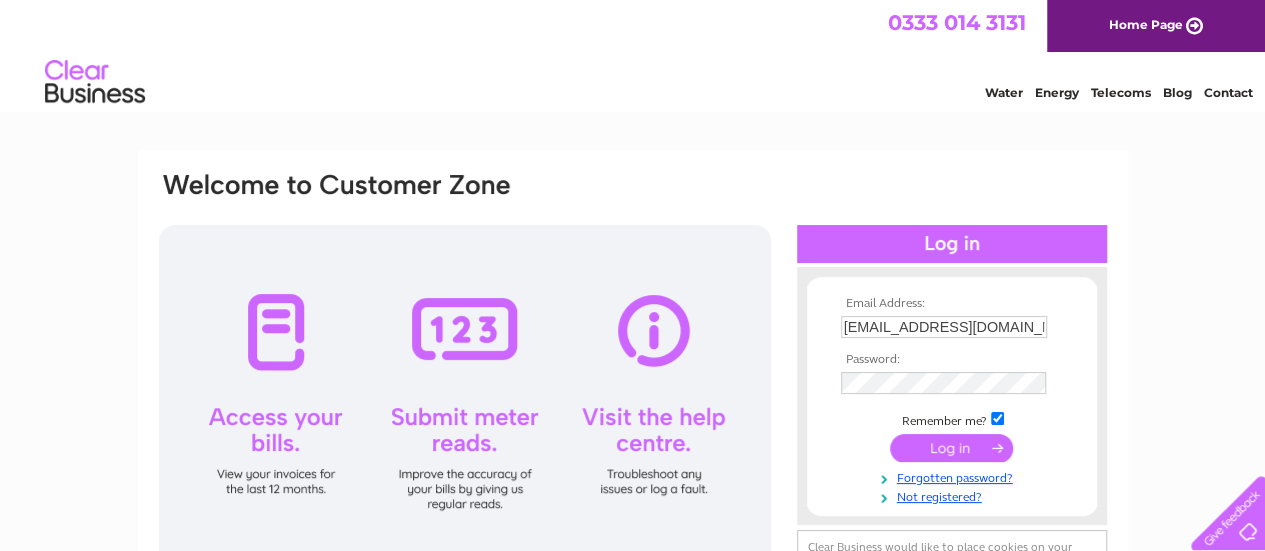 click at bounding box center (951, 448) 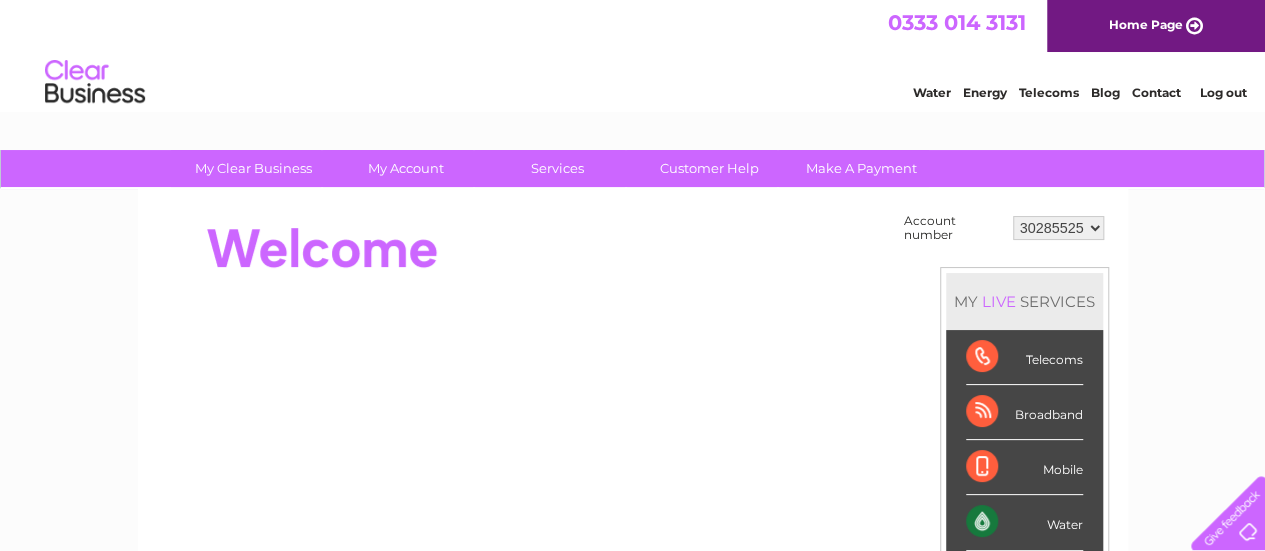 scroll, scrollTop: 0, scrollLeft: 0, axis: both 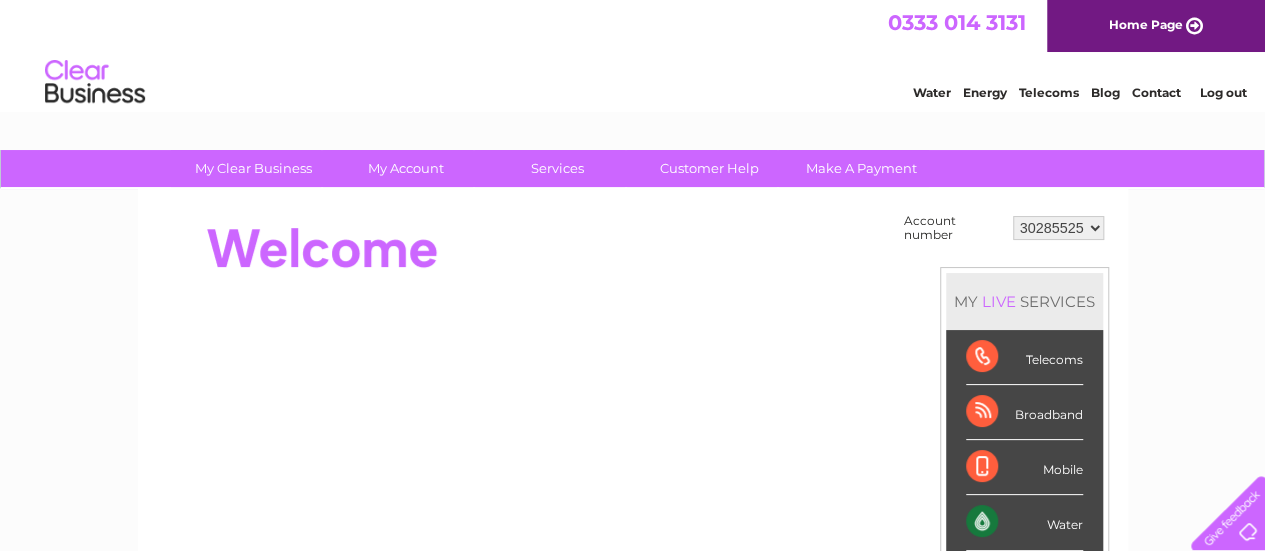 click on "Water" at bounding box center (1024, 522) 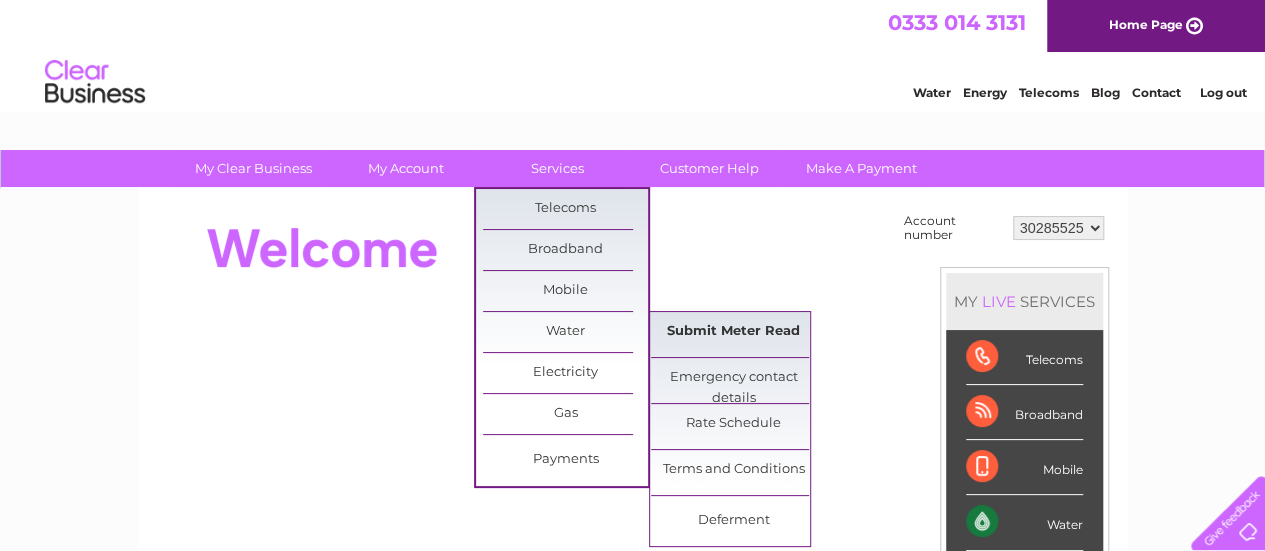 click on "Submit Meter Read" at bounding box center [733, 332] 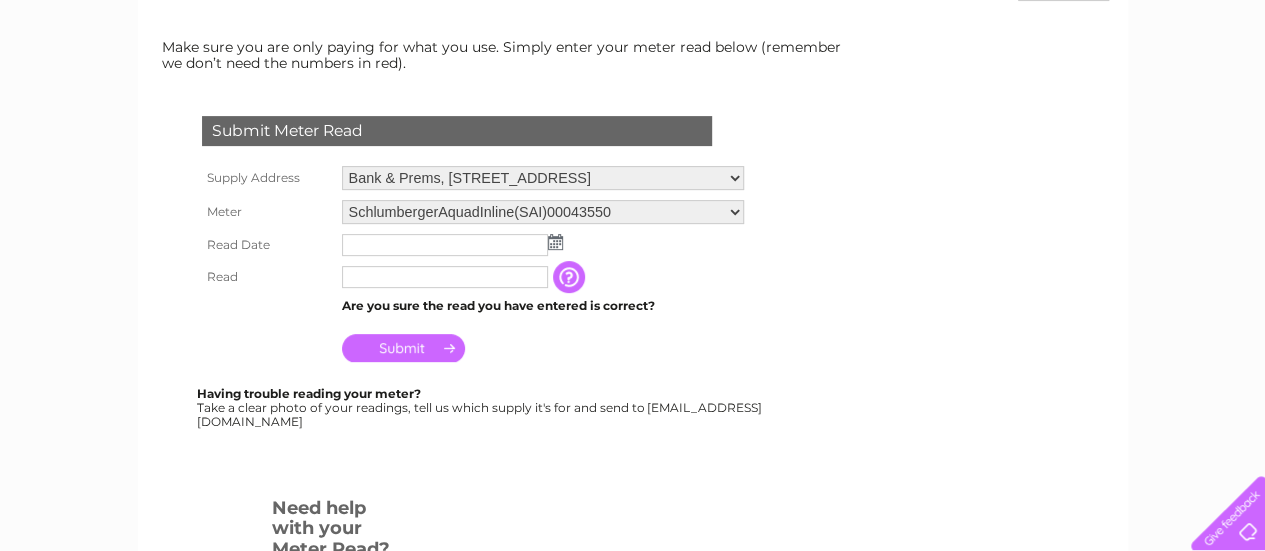 scroll, scrollTop: 267, scrollLeft: 0, axis: vertical 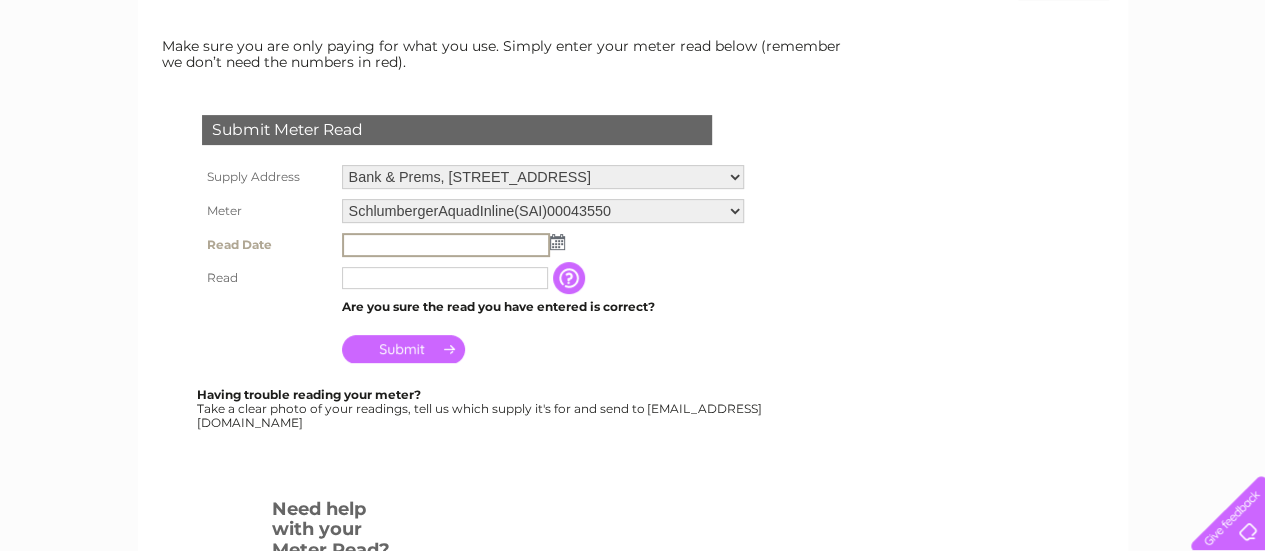 click at bounding box center [446, 245] 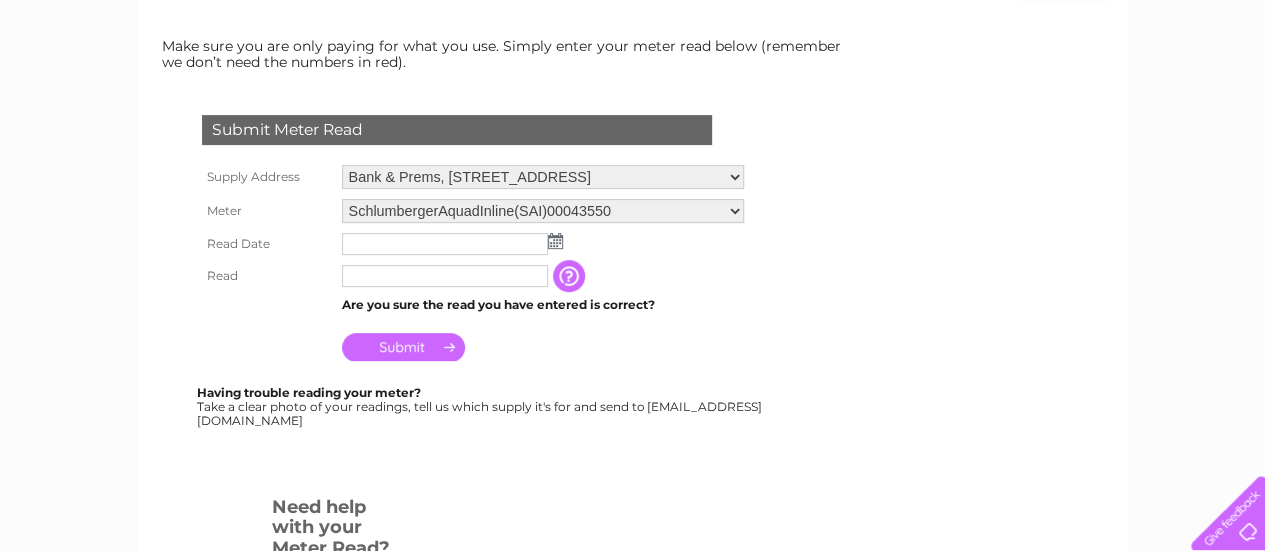 click at bounding box center (571, 276) 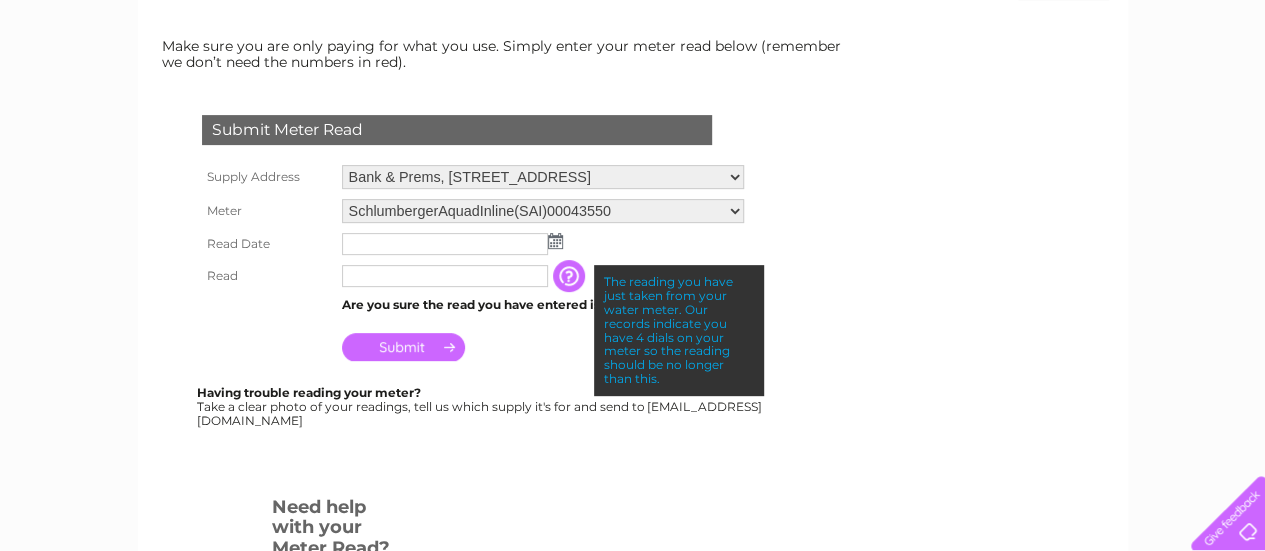 click on "Submit Meter Read
Supply Address
Bank & Prems, Market Place, Settle, BD24 9EF
Meter
SchlumbergerAquadInline(SAI)00043550
Read Date" at bounding box center [507, 392] 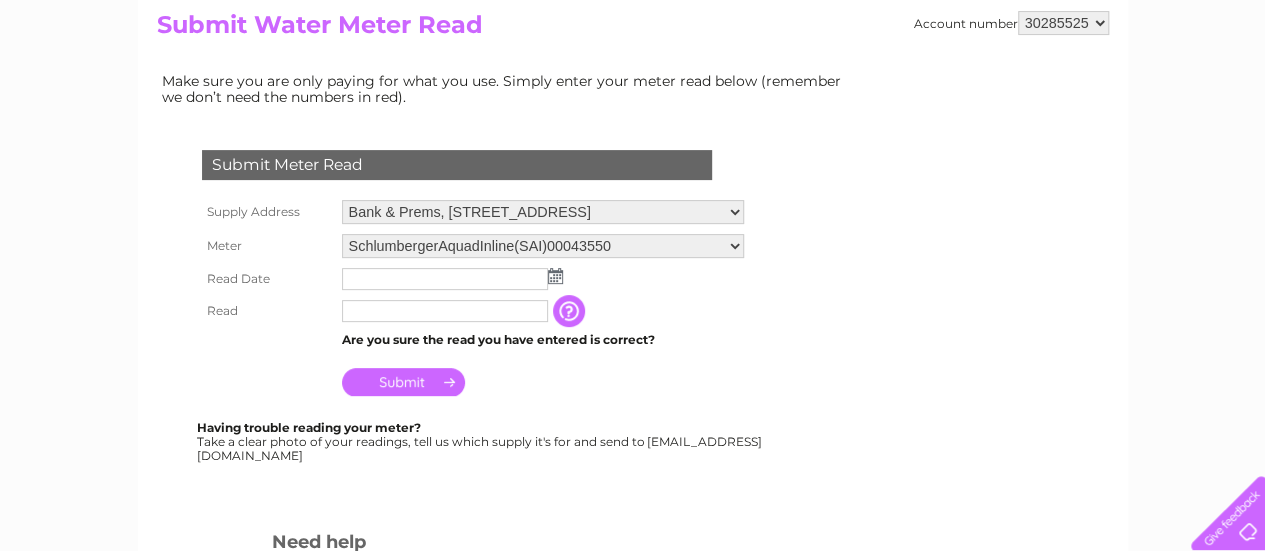 scroll, scrollTop: 231, scrollLeft: 0, axis: vertical 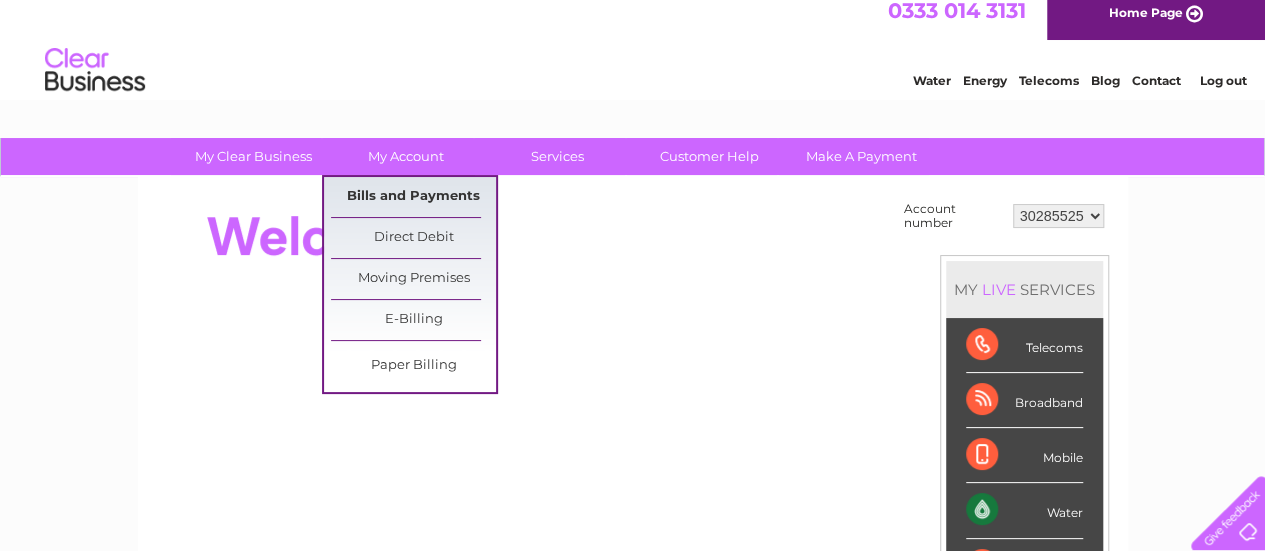 click on "Bills and Payments" at bounding box center (413, 197) 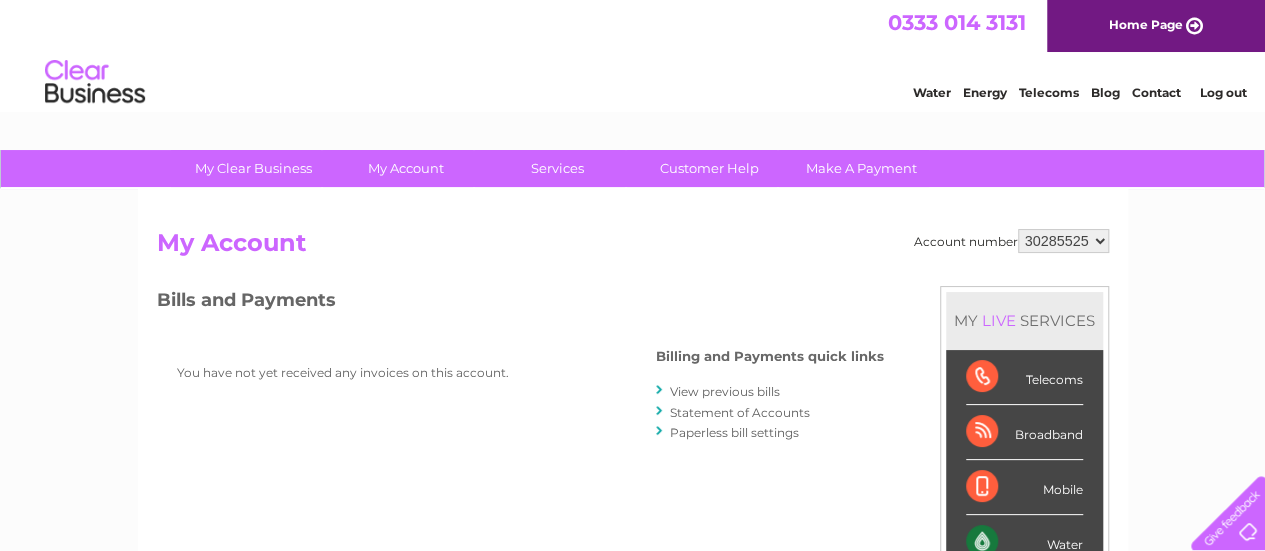 scroll, scrollTop: 0, scrollLeft: 0, axis: both 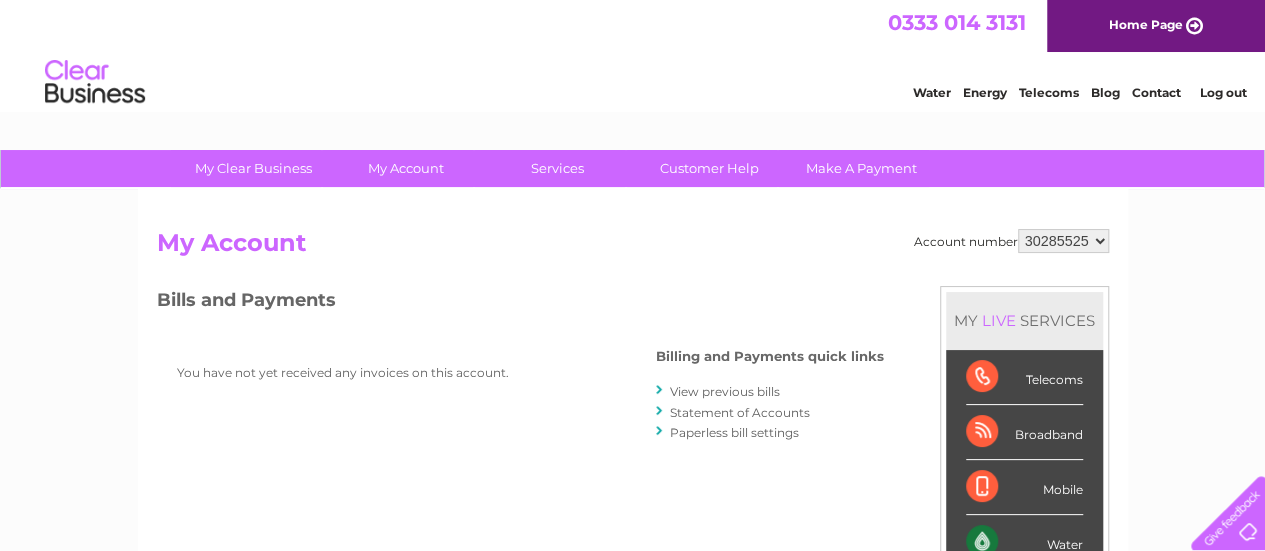 click on "View previous bills" at bounding box center (725, 391) 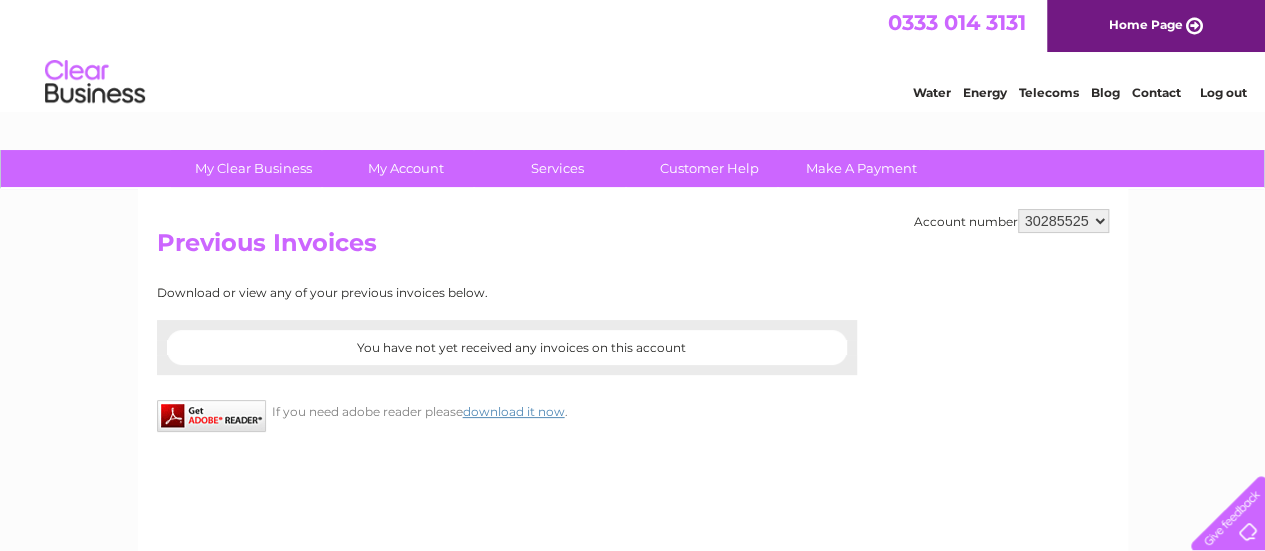 scroll, scrollTop: 0, scrollLeft: 0, axis: both 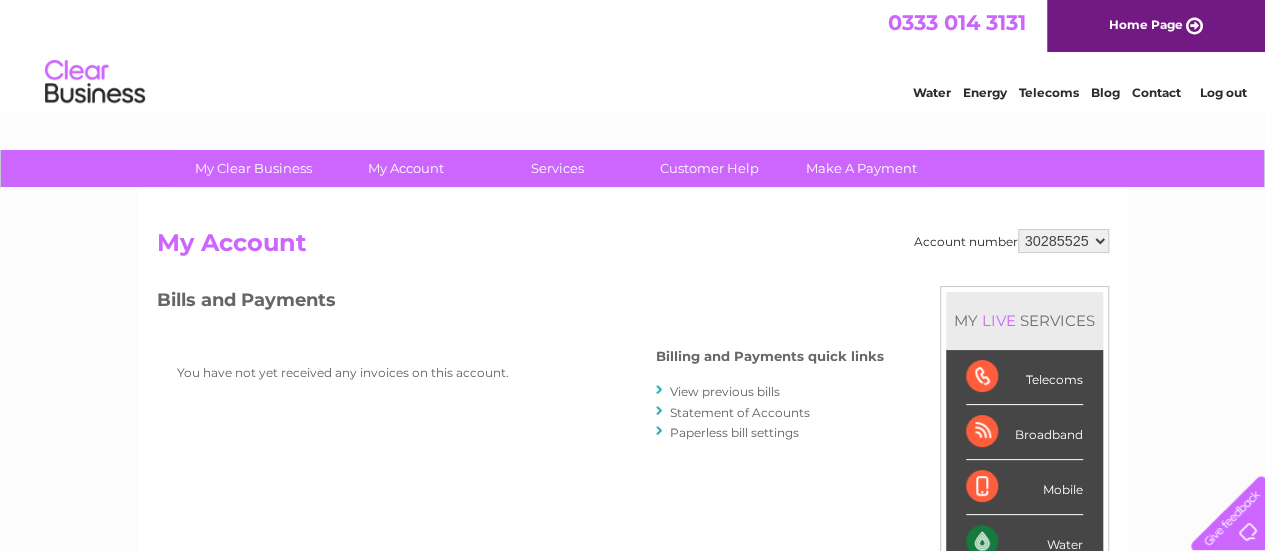 click on "Statement of Accounts" at bounding box center (740, 412) 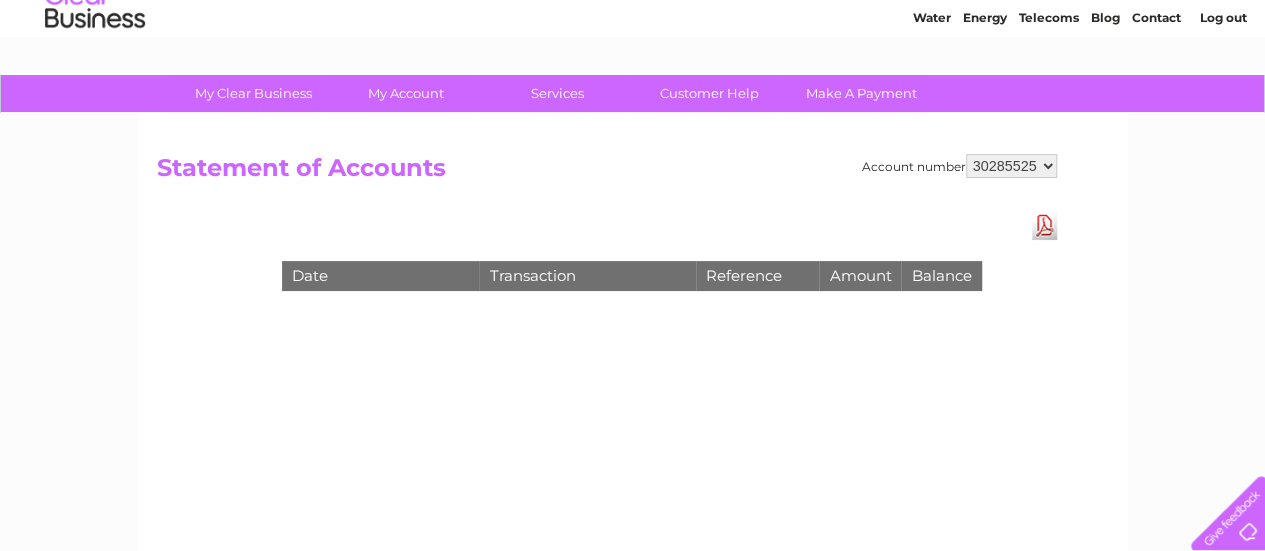 scroll, scrollTop: 72, scrollLeft: 0, axis: vertical 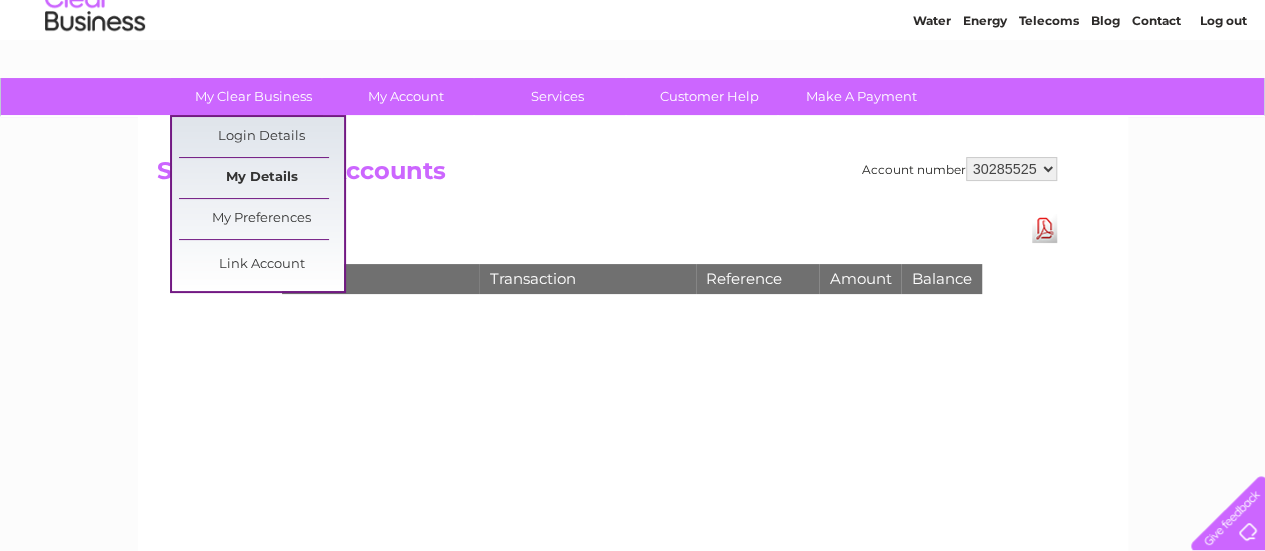click on "My Details" at bounding box center (261, 178) 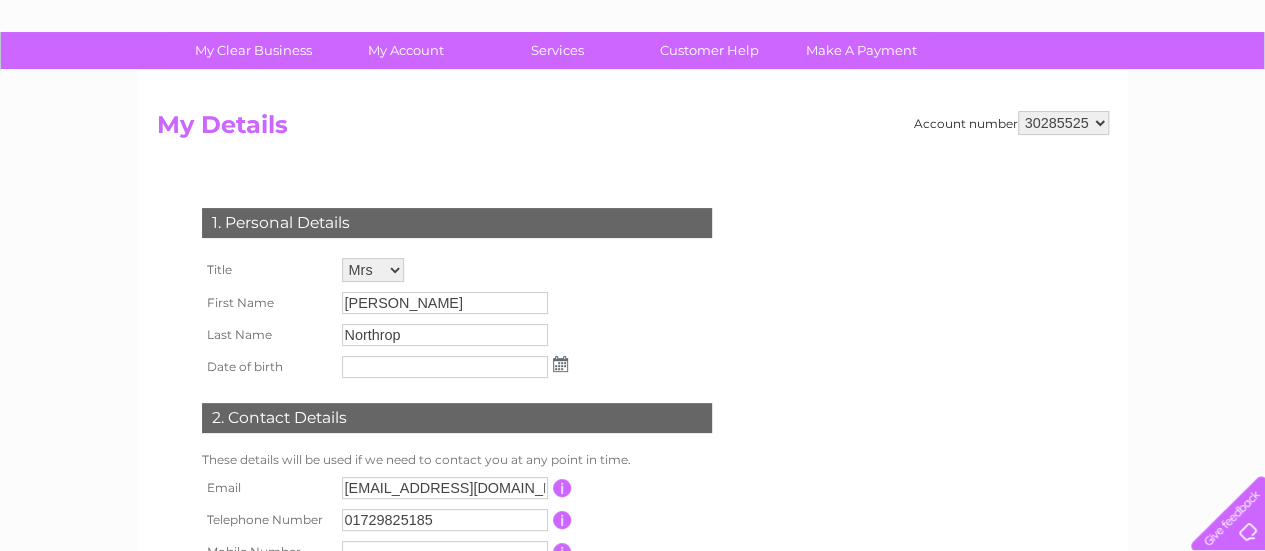 scroll, scrollTop: 117, scrollLeft: 0, axis: vertical 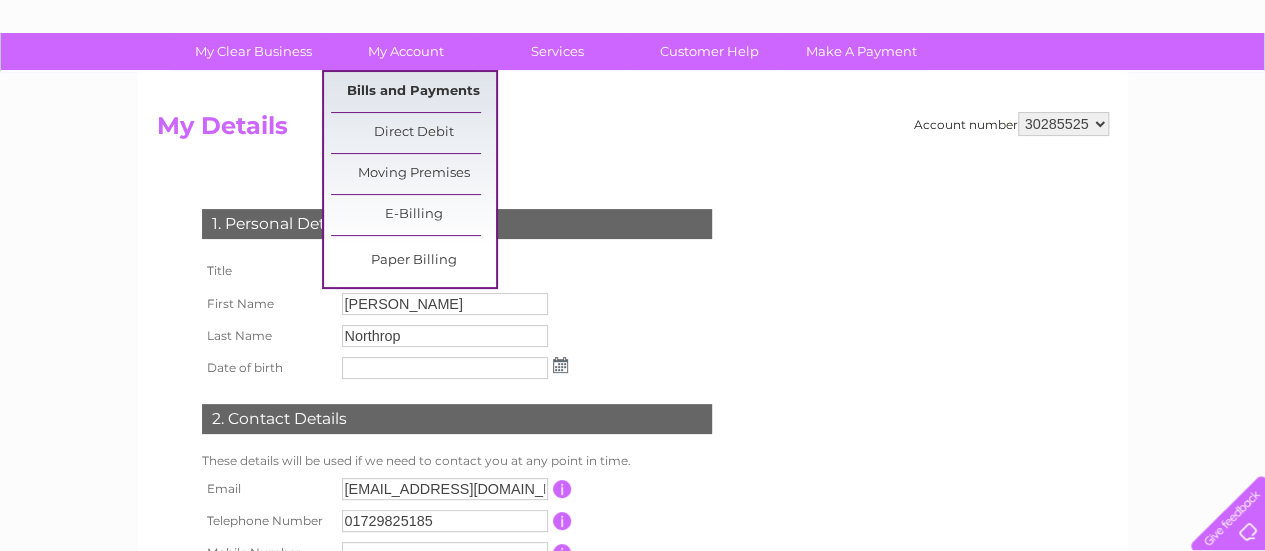 click on "Bills and Payments" at bounding box center [413, 92] 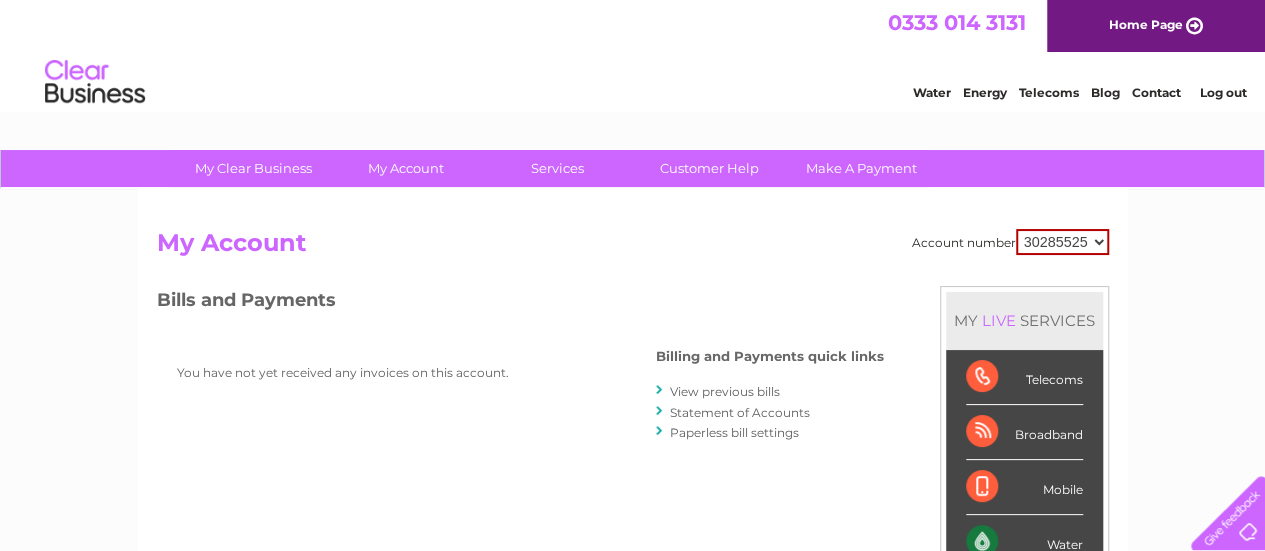 scroll, scrollTop: 0, scrollLeft: 0, axis: both 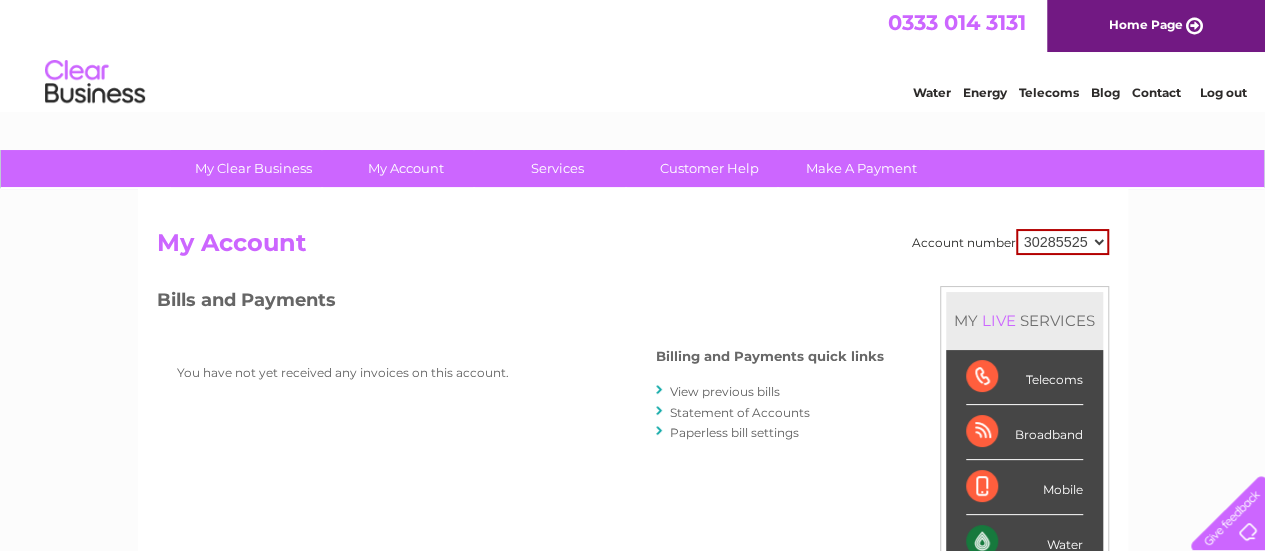 click on "Water
Energy
Telecoms
Blog
Contact
Log out" at bounding box center [632, 84] 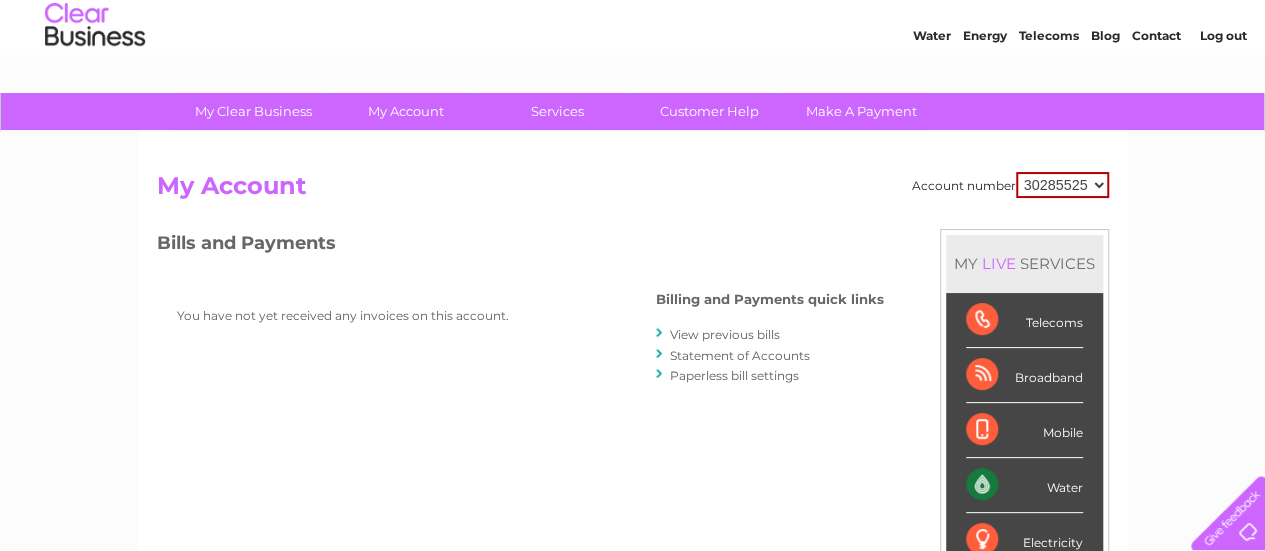scroll, scrollTop: 0, scrollLeft: 0, axis: both 